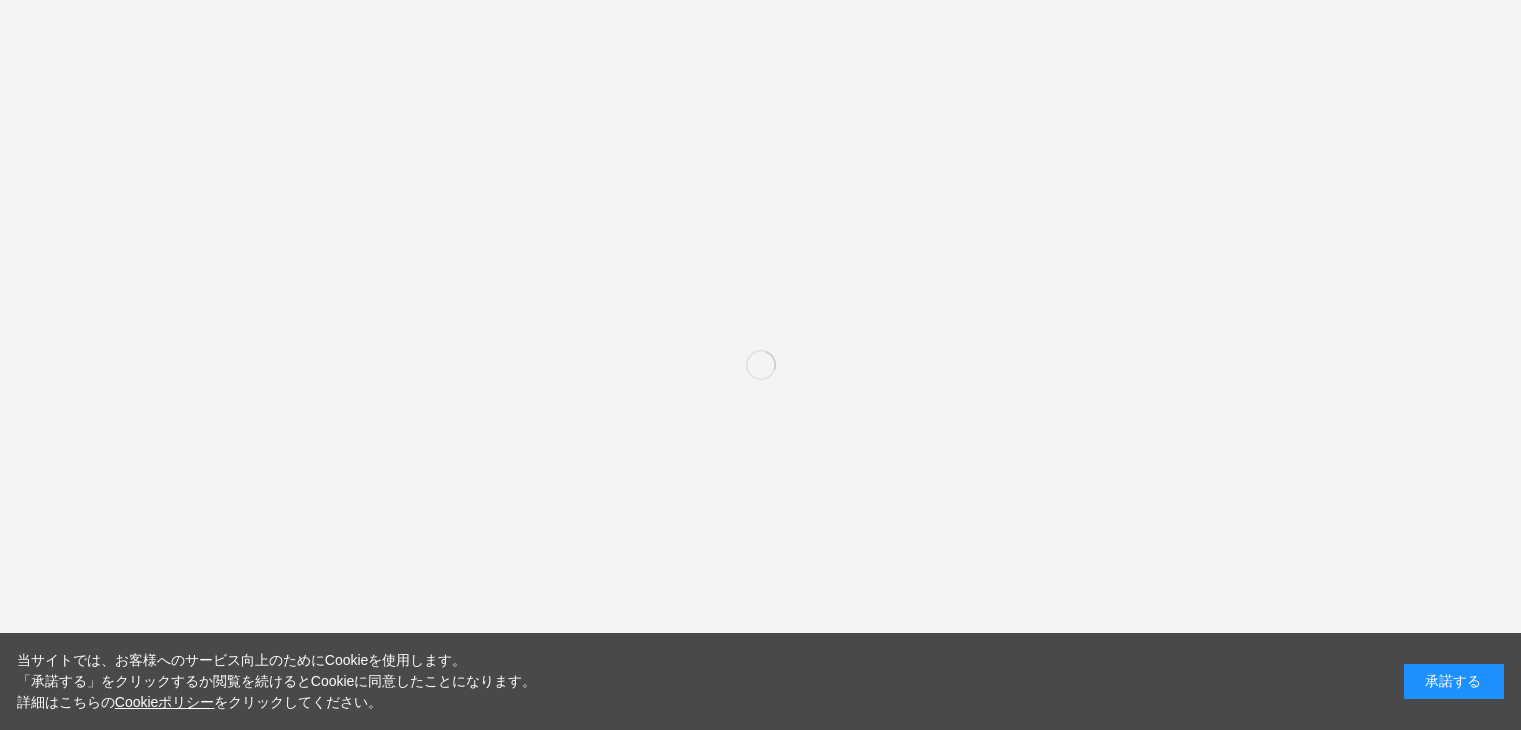 scroll, scrollTop: 0, scrollLeft: 0, axis: both 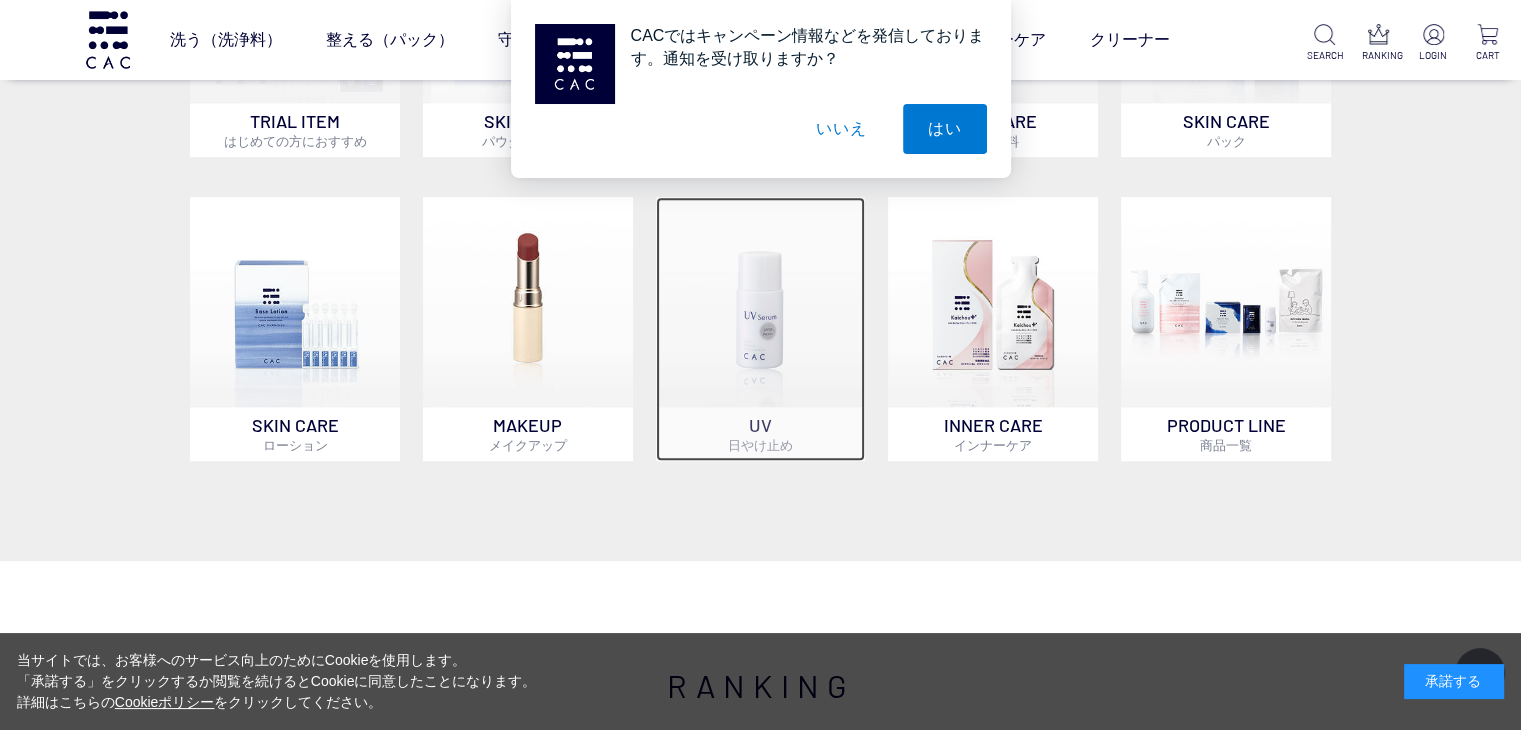 click at bounding box center [761, 302] 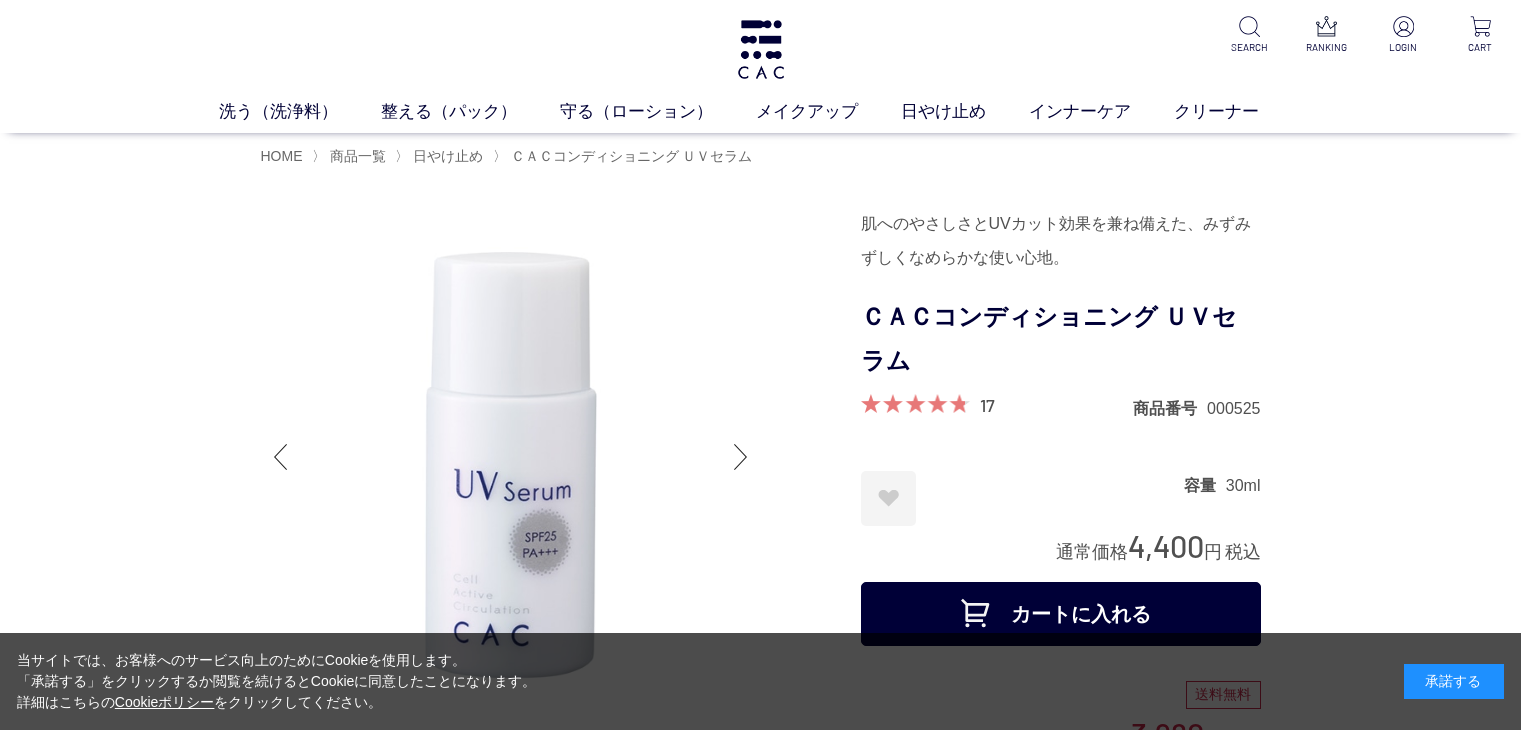 scroll, scrollTop: 0, scrollLeft: 0, axis: both 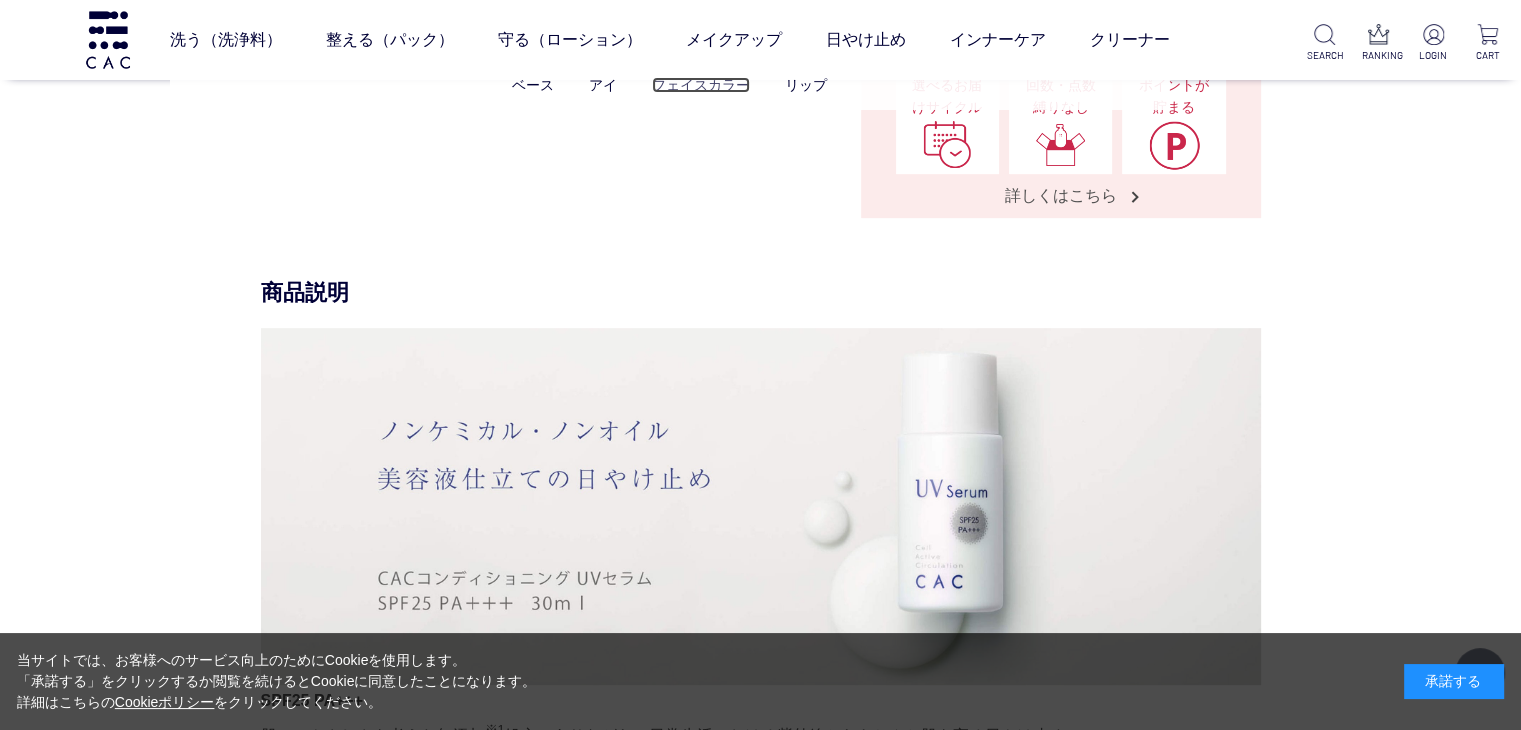 click on "フェイスカラー" at bounding box center (701, 85) 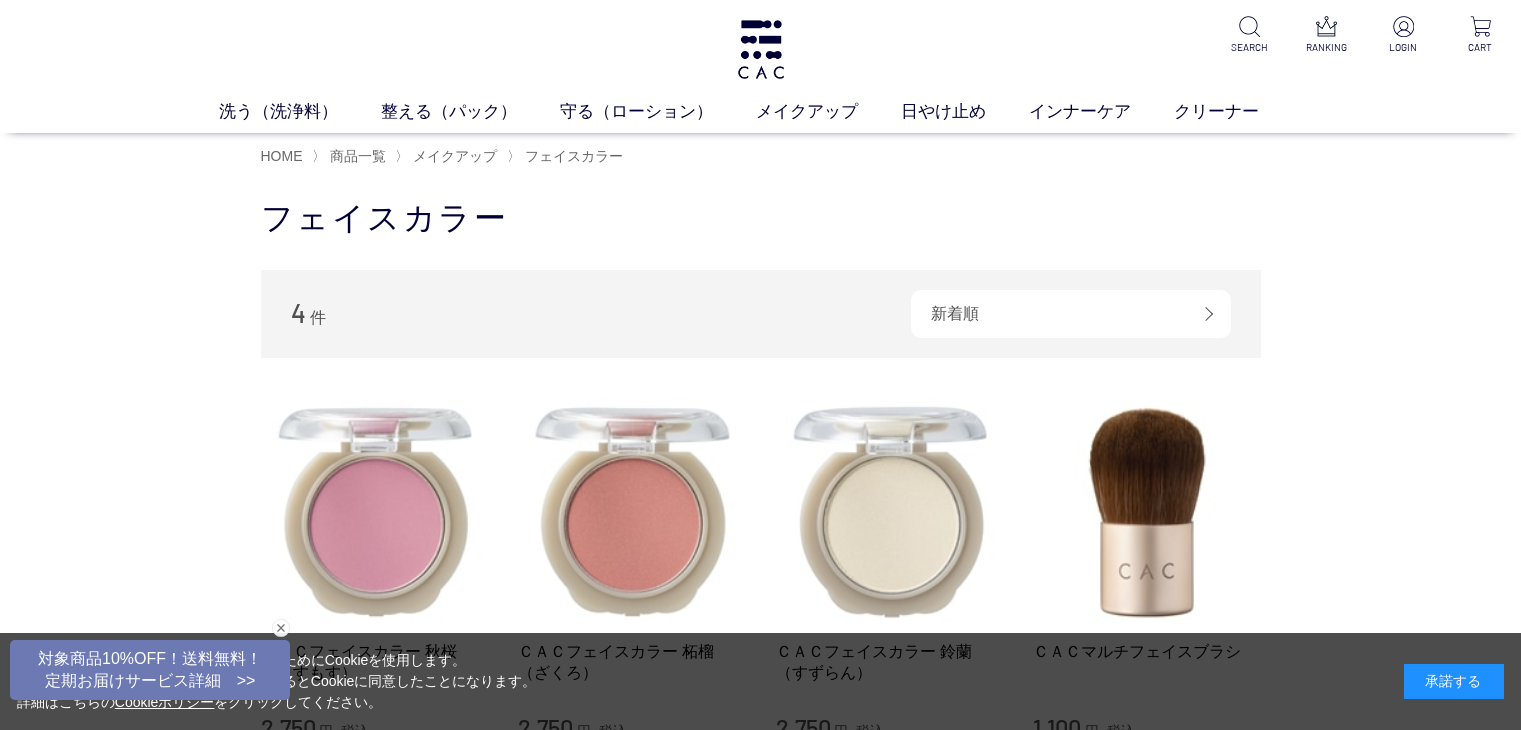 scroll, scrollTop: 0, scrollLeft: 0, axis: both 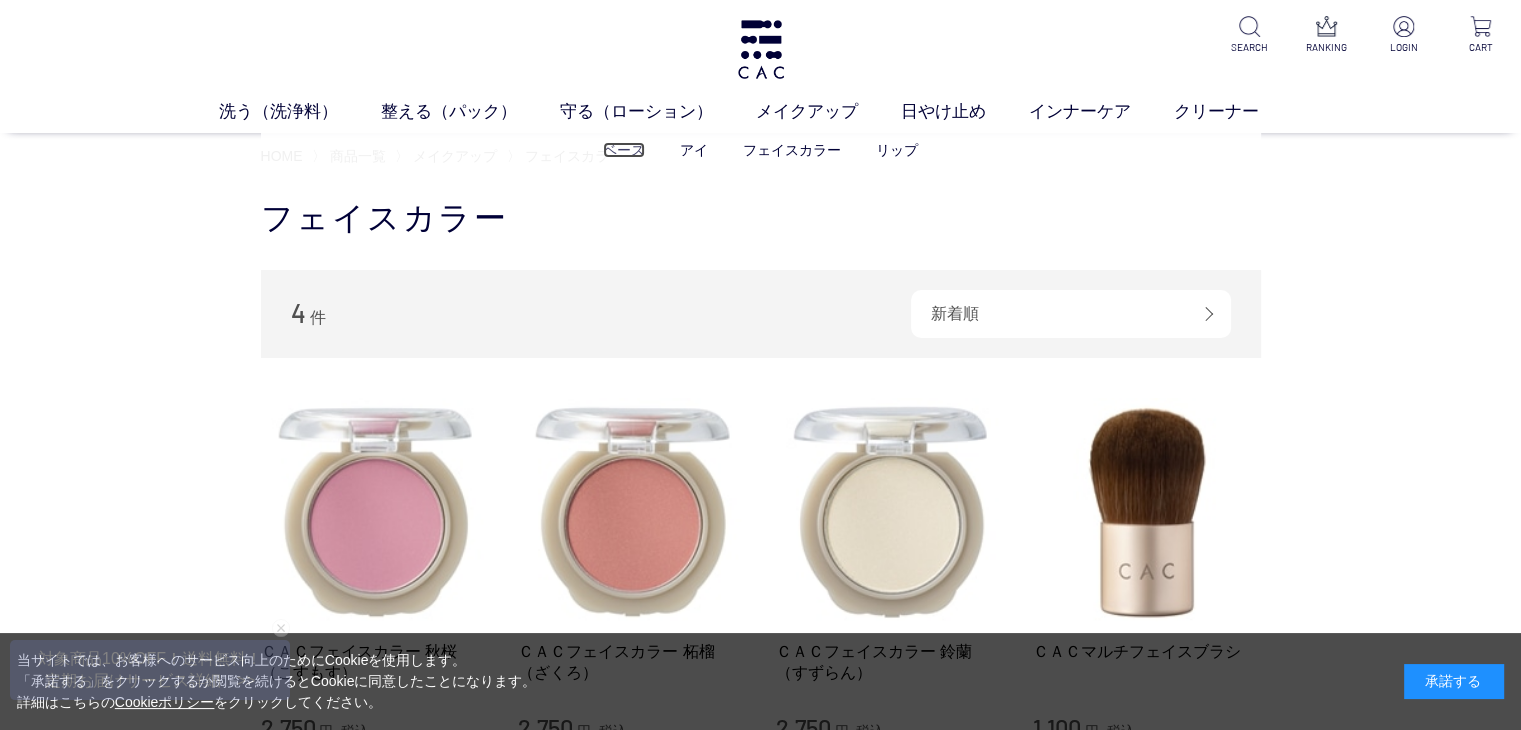 click on "ベース" at bounding box center (624, 150) 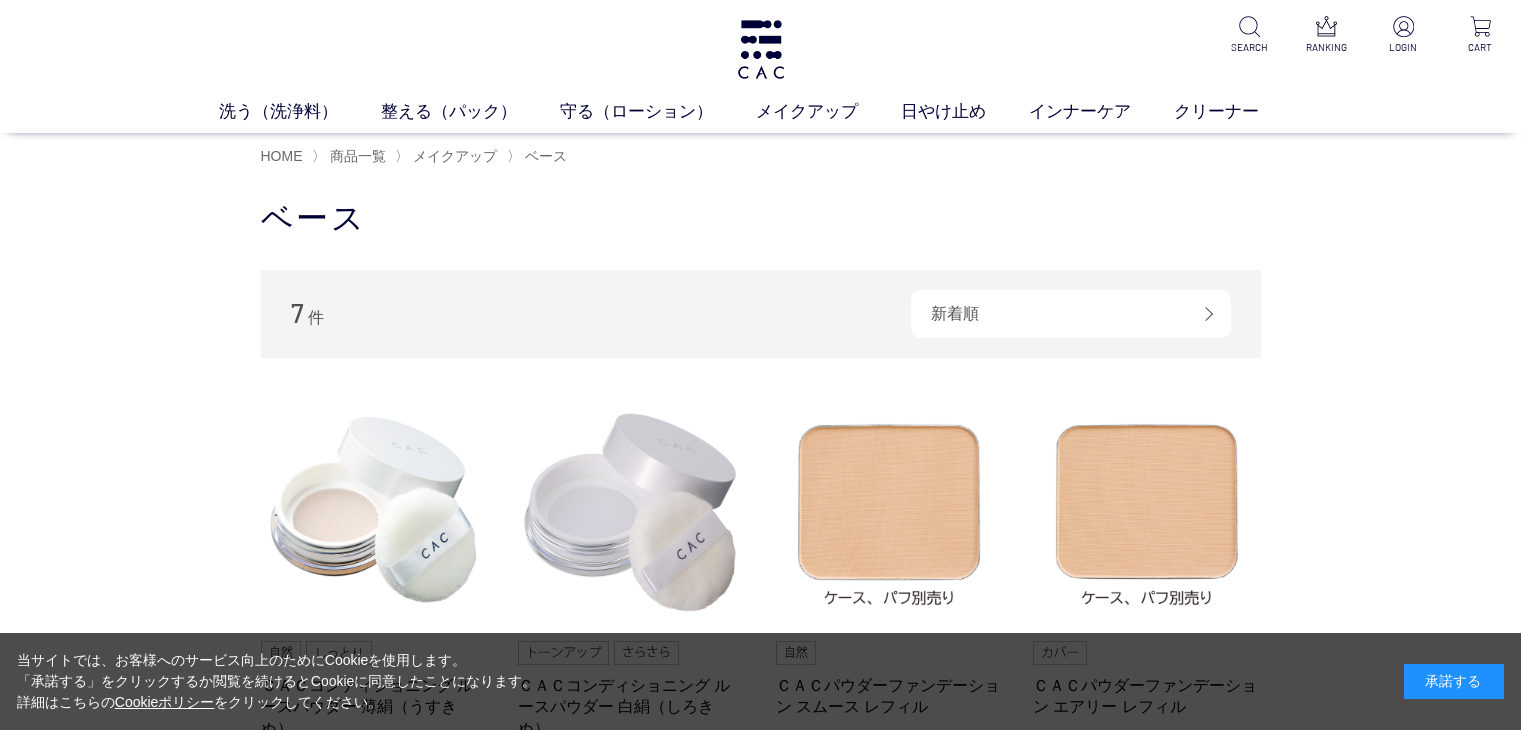 scroll, scrollTop: 0, scrollLeft: 0, axis: both 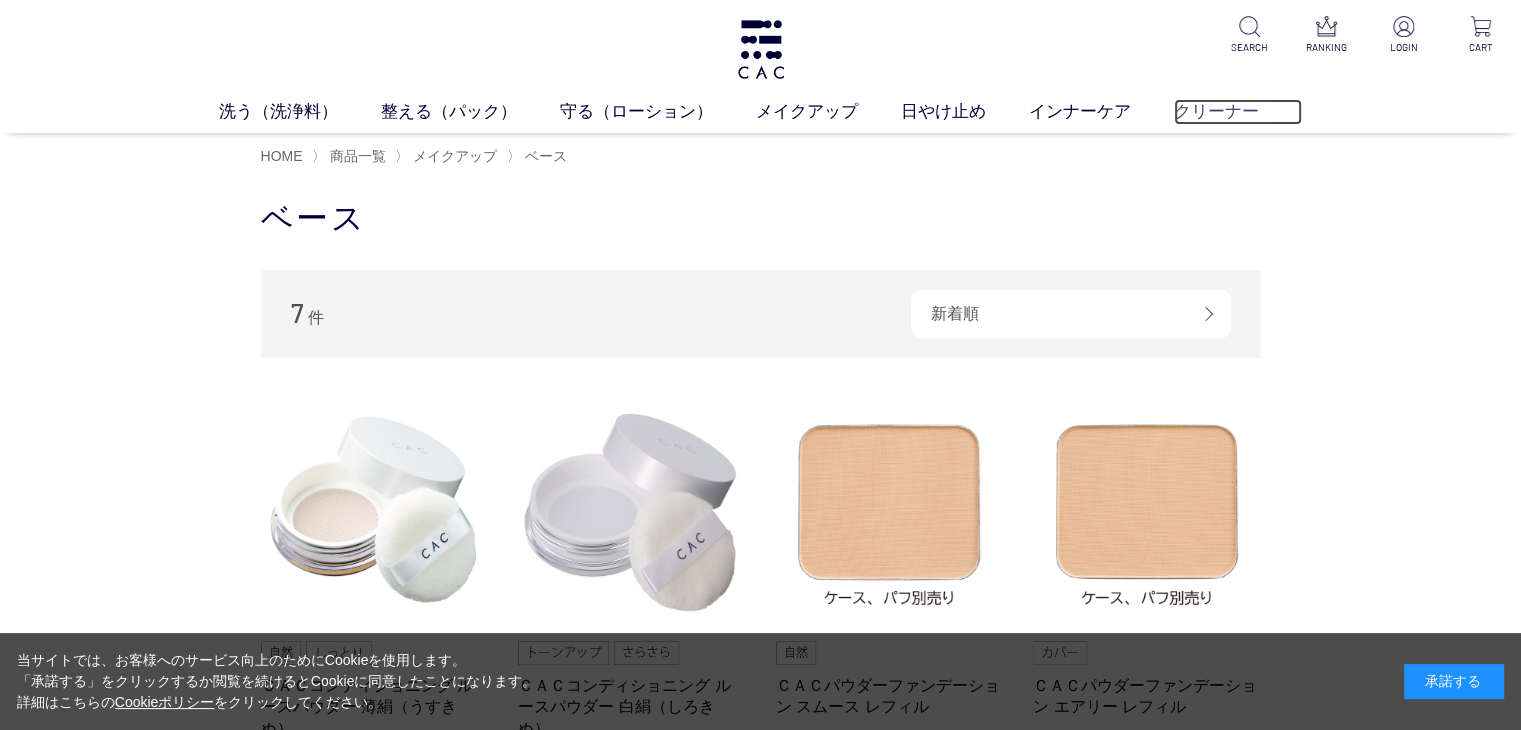 click on "クリーナー" at bounding box center (1238, 112) 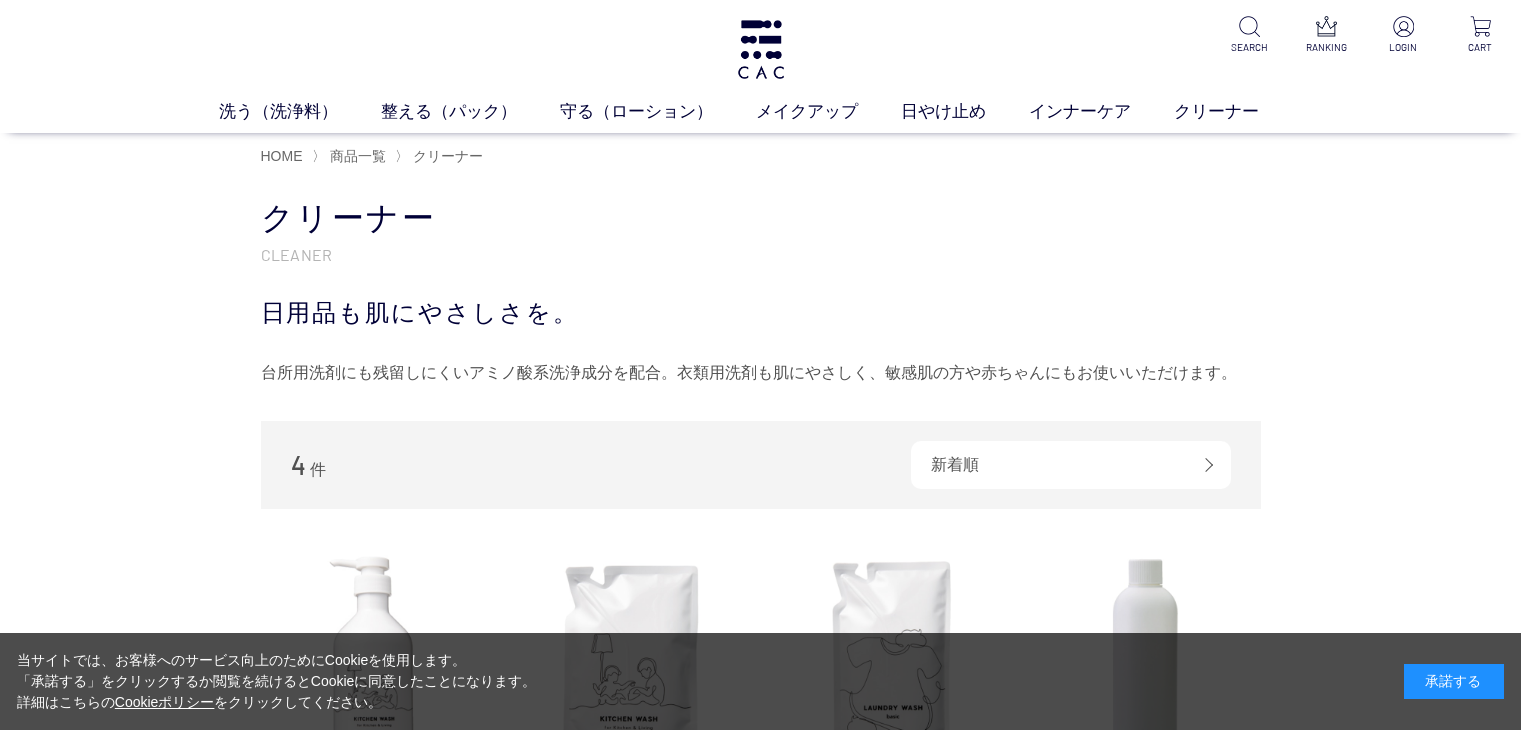 scroll, scrollTop: 0, scrollLeft: 0, axis: both 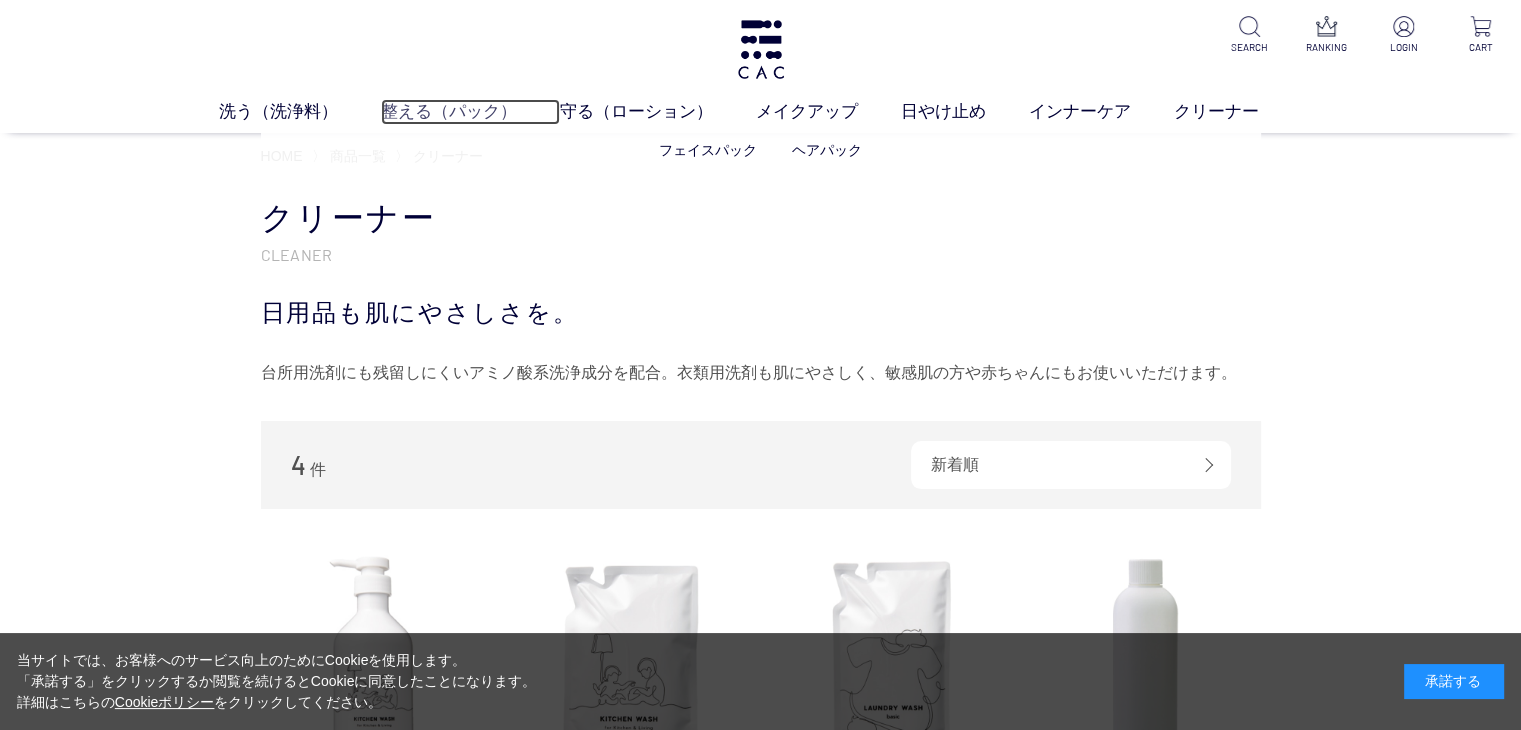 click on "整える（パック）" at bounding box center (470, 112) 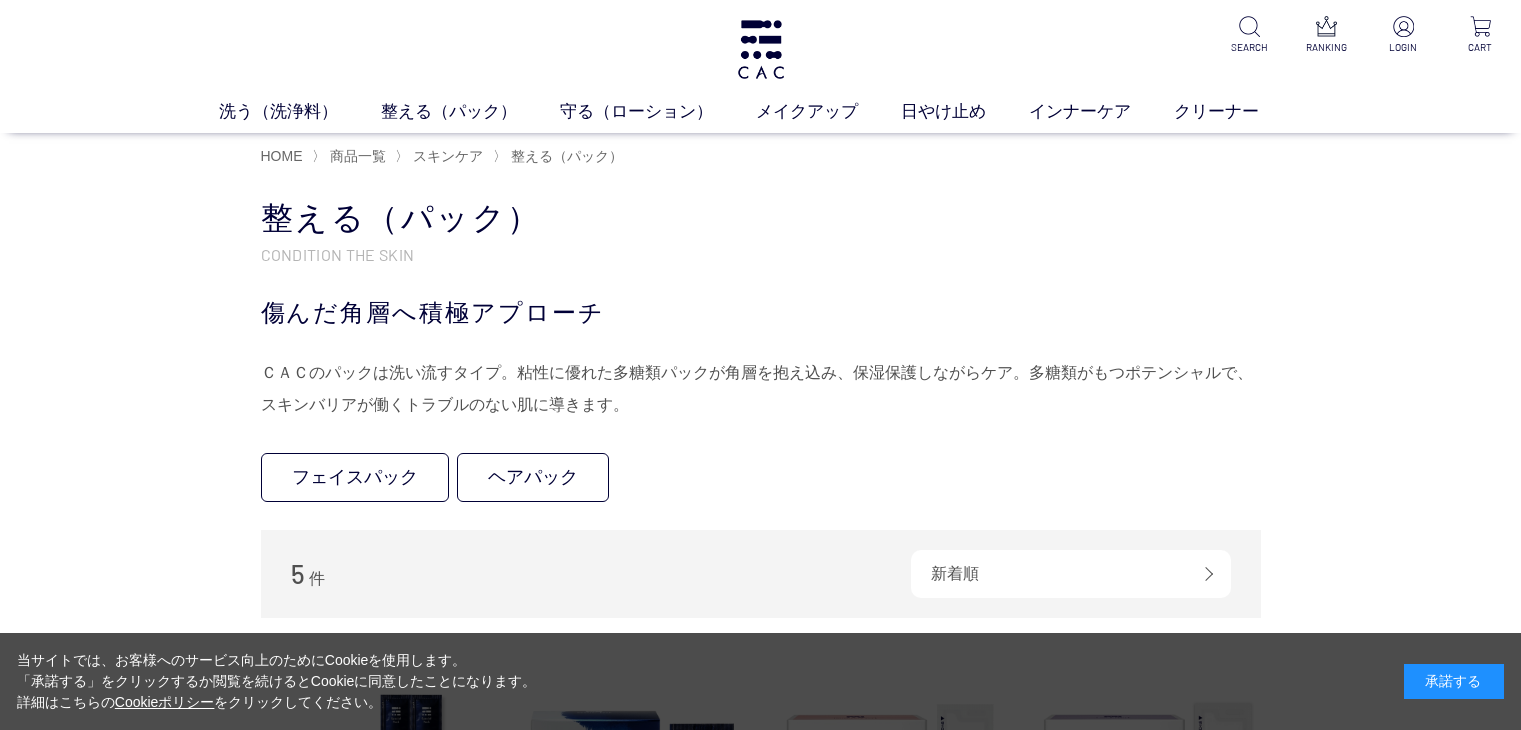 scroll, scrollTop: 0, scrollLeft: 0, axis: both 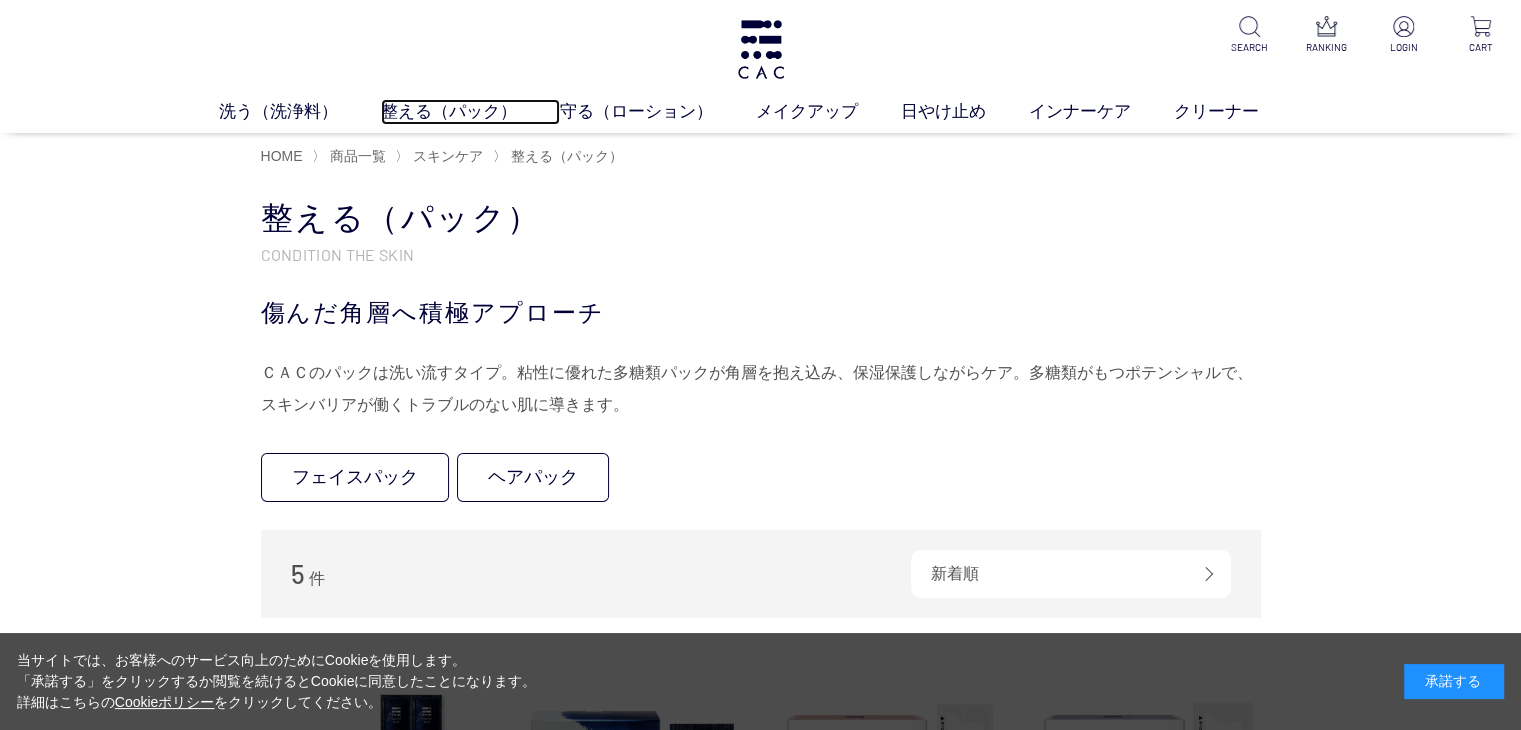 click on "整える（パック）" at bounding box center (470, 112) 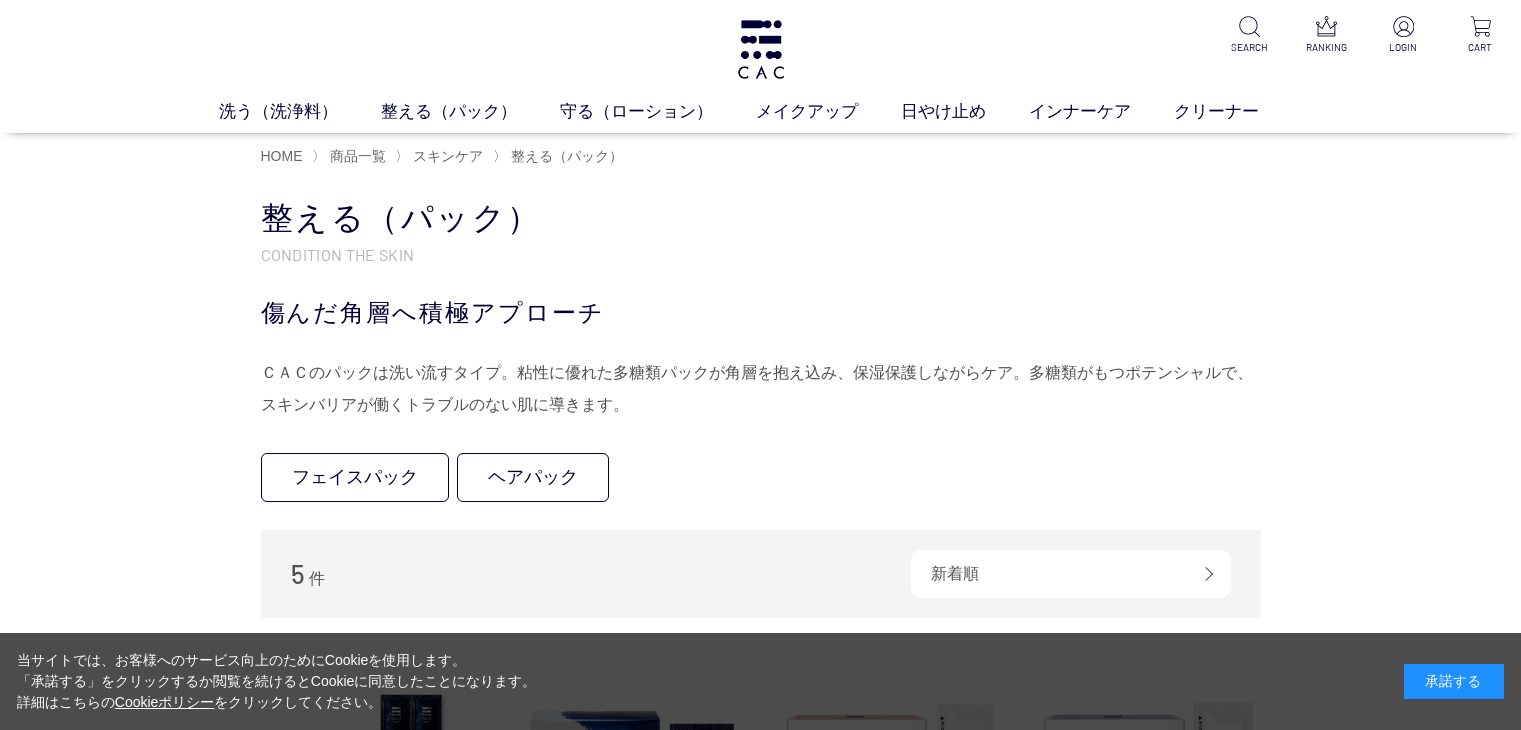 scroll, scrollTop: 0, scrollLeft: 0, axis: both 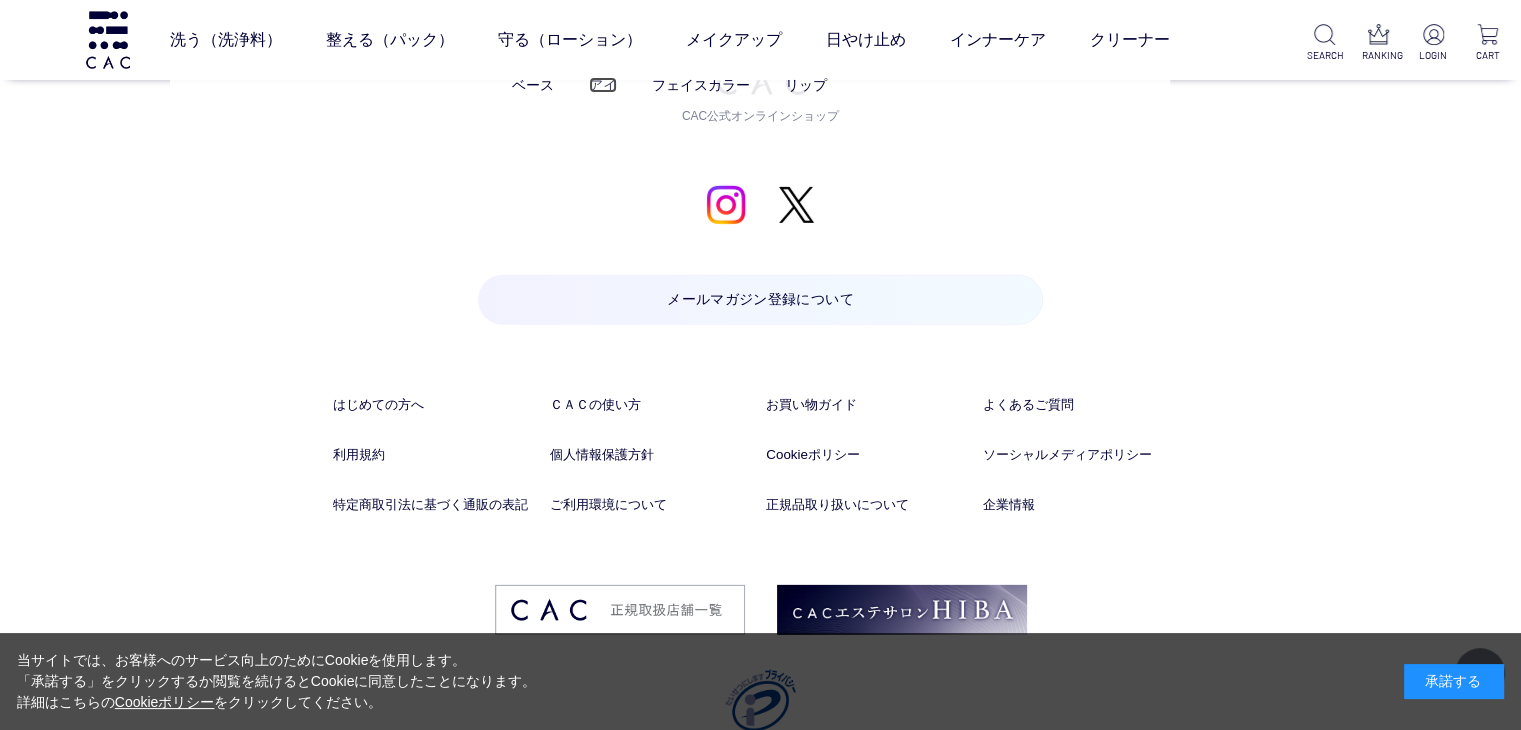 click on "アイ" at bounding box center (603, 85) 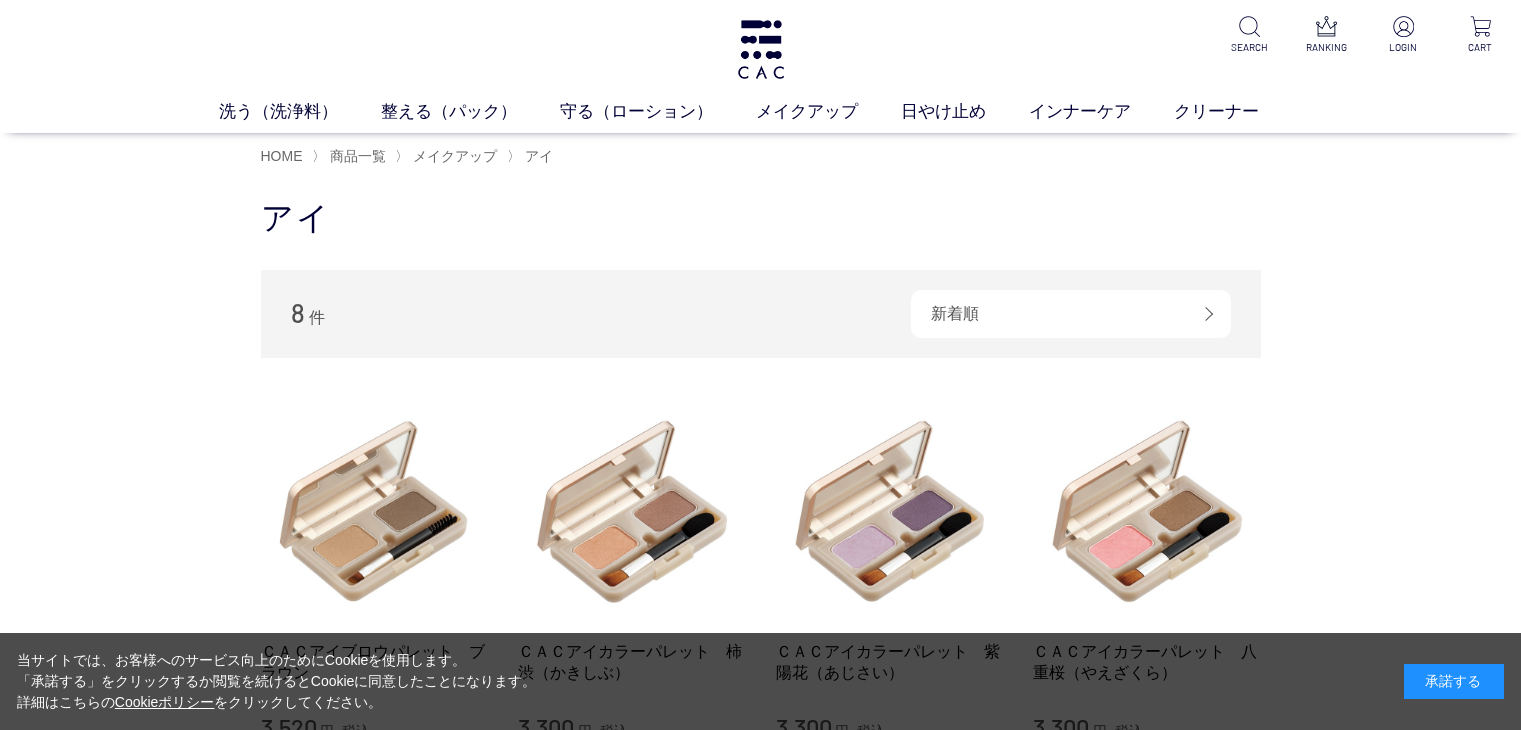 scroll, scrollTop: 0, scrollLeft: 0, axis: both 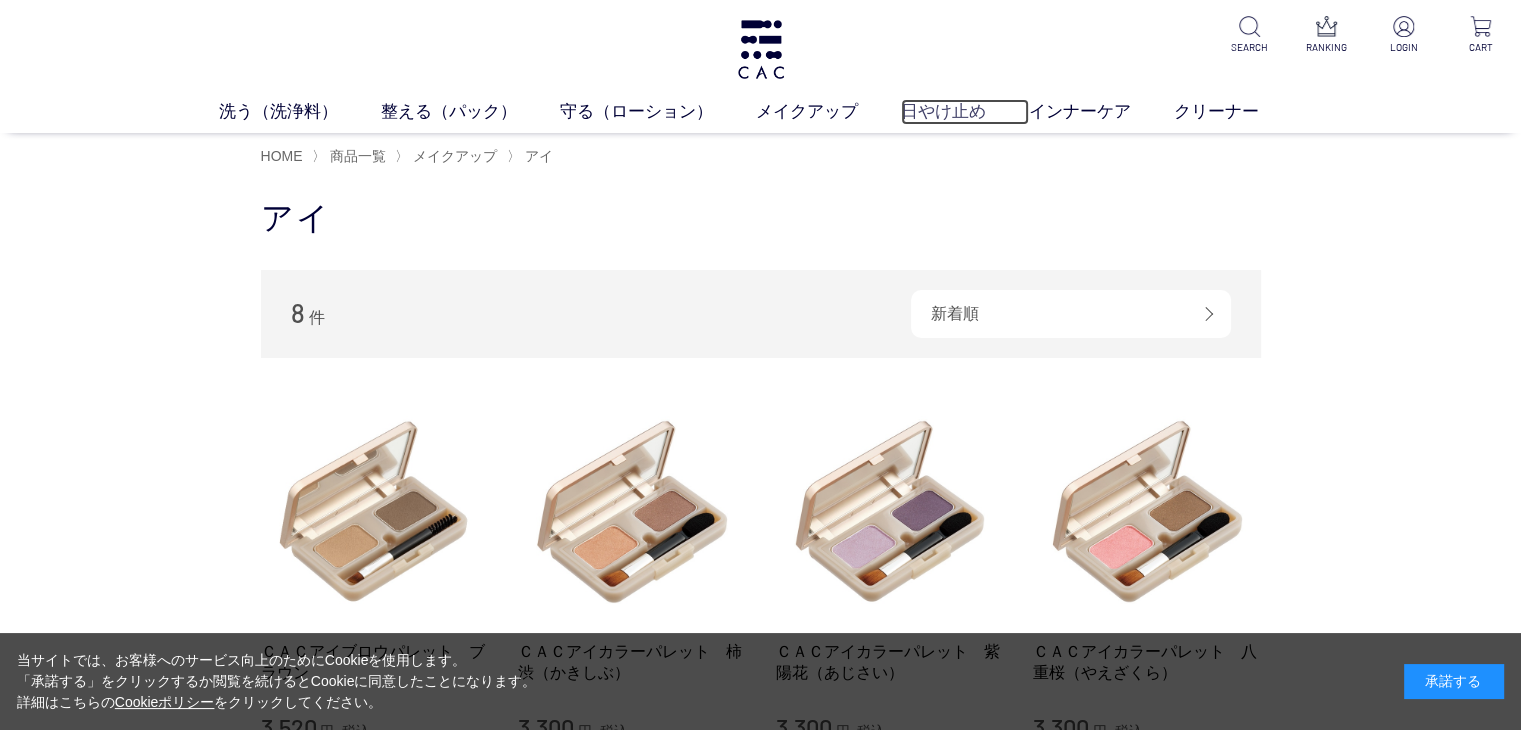 click on "日やけ止め" at bounding box center [965, 112] 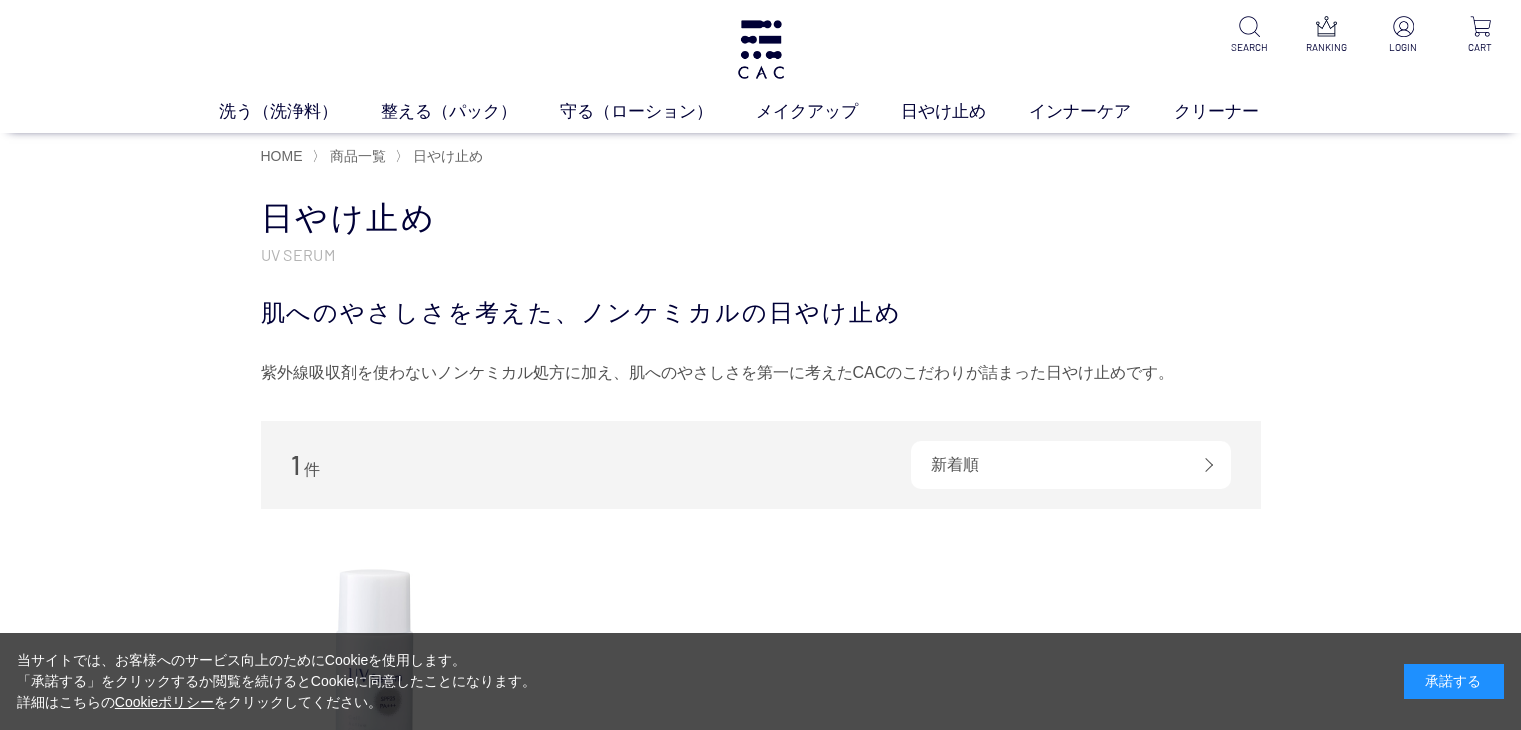 scroll, scrollTop: 0, scrollLeft: 0, axis: both 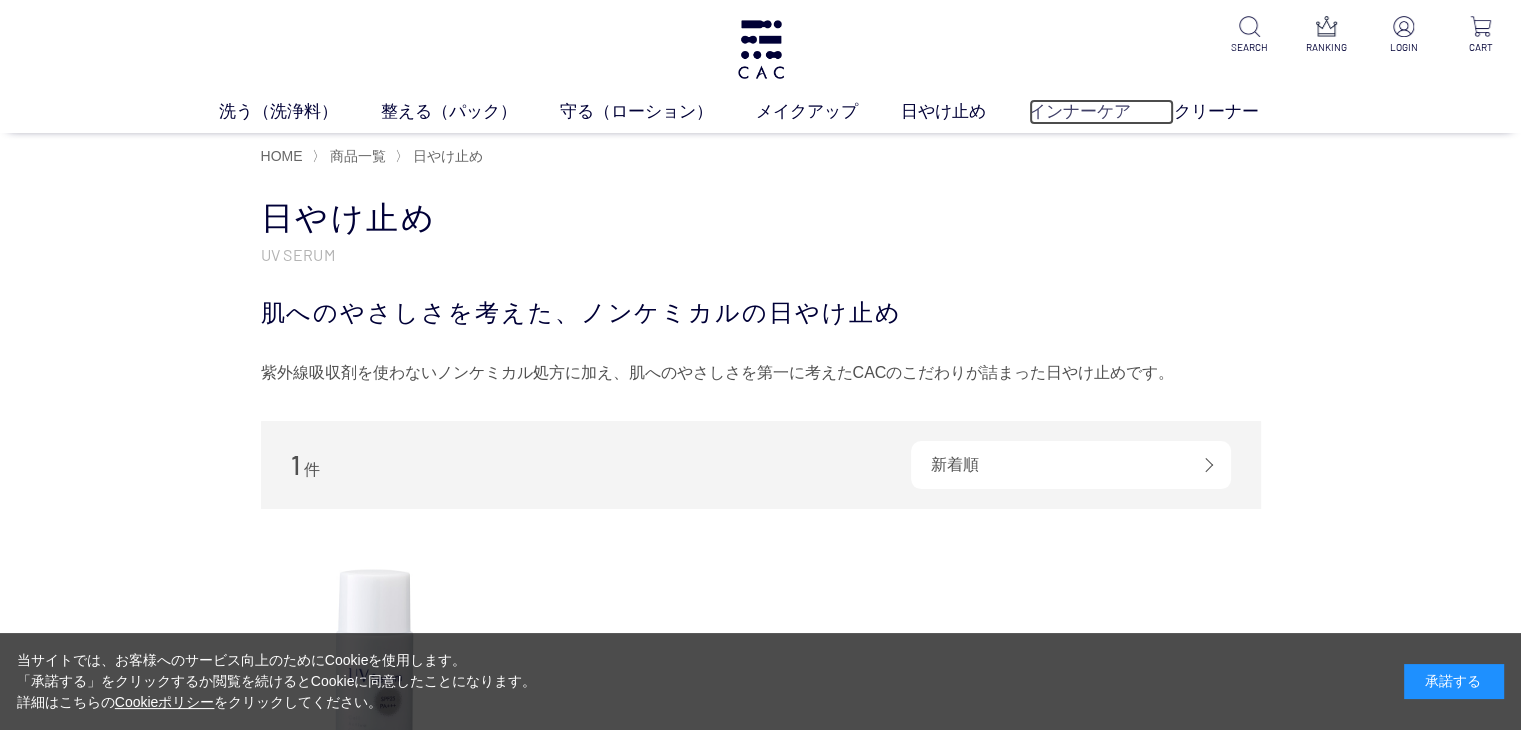 click on "インナーケア" at bounding box center (1101, 112) 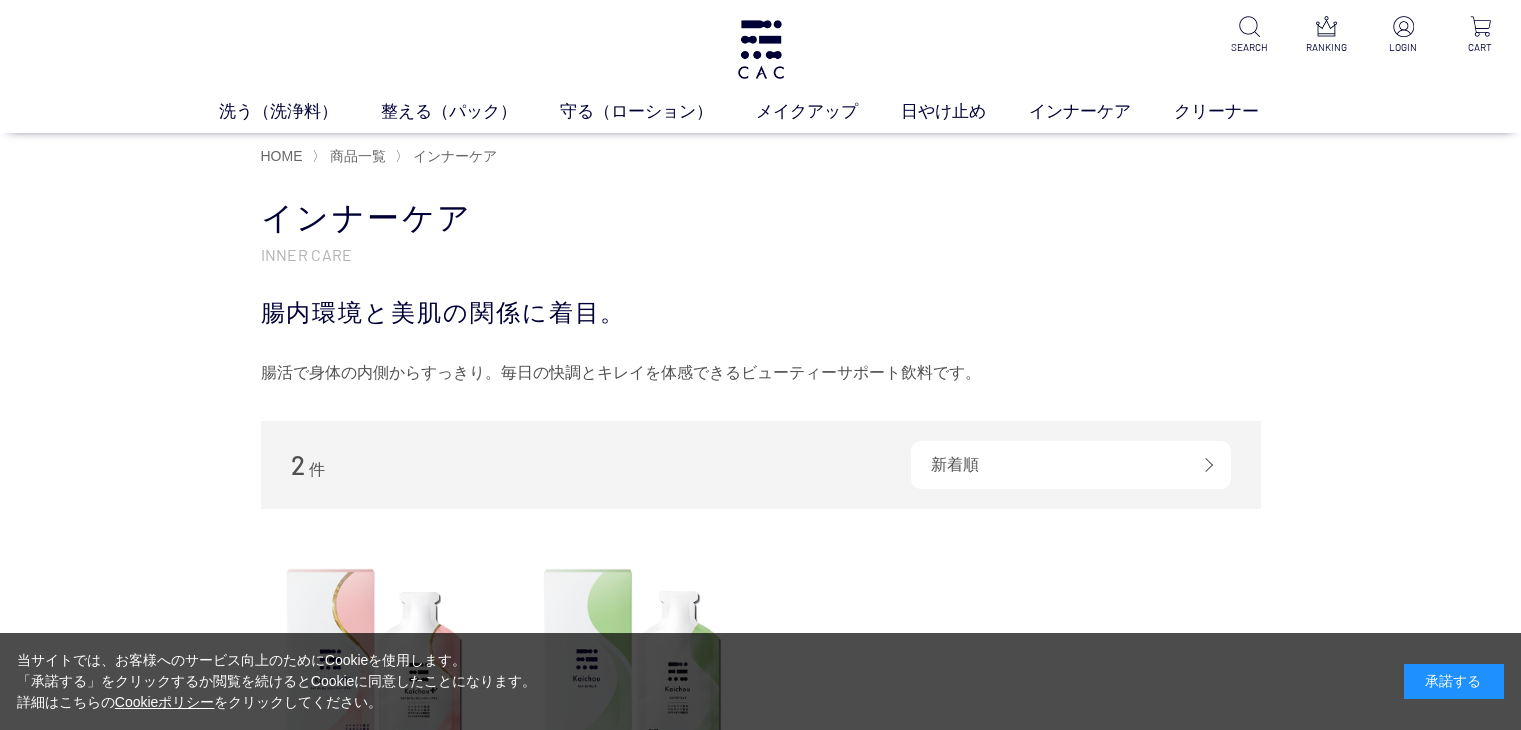 scroll, scrollTop: 0, scrollLeft: 0, axis: both 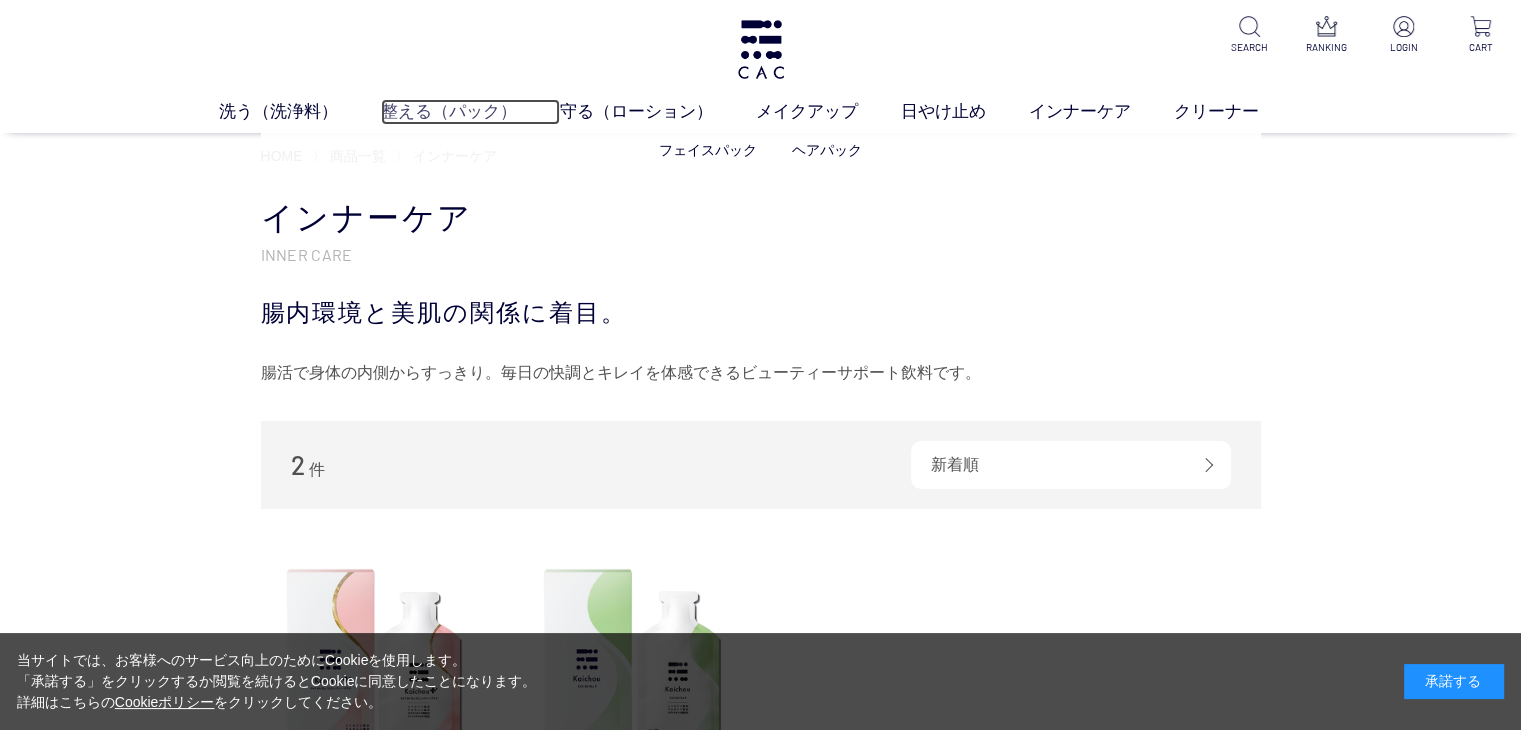 click on "整える（パック）" at bounding box center (470, 112) 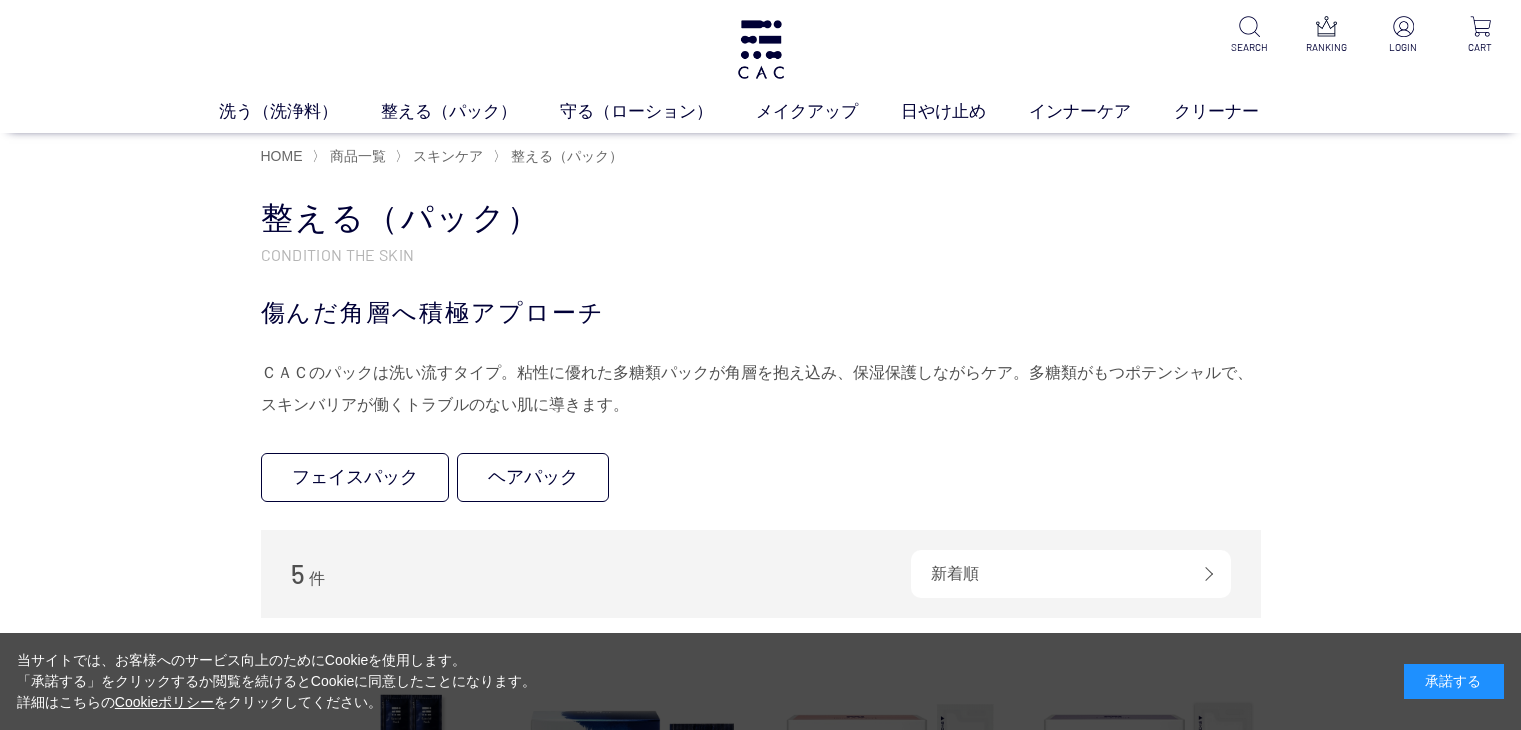 scroll, scrollTop: 0, scrollLeft: 0, axis: both 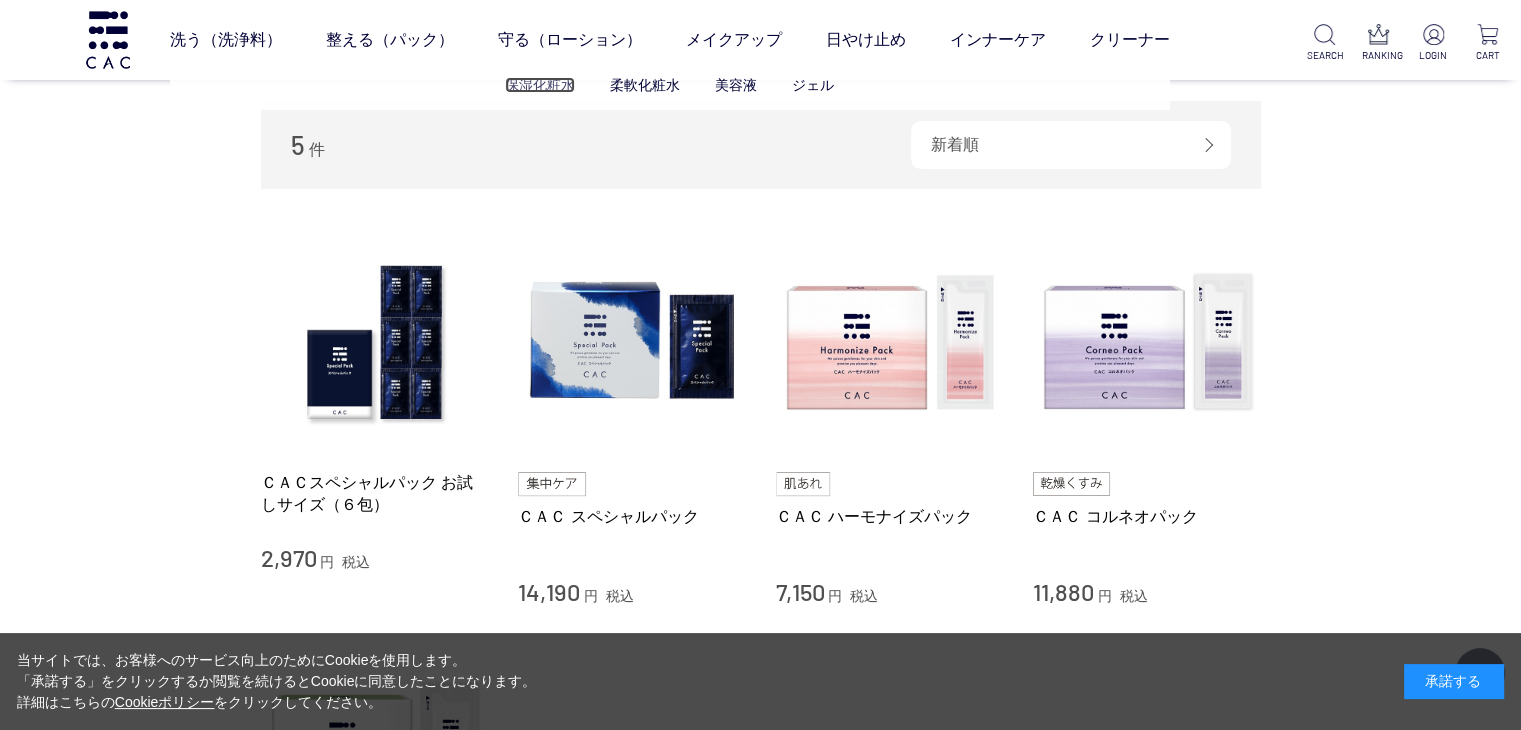 click on "保湿化粧水" at bounding box center (540, 85) 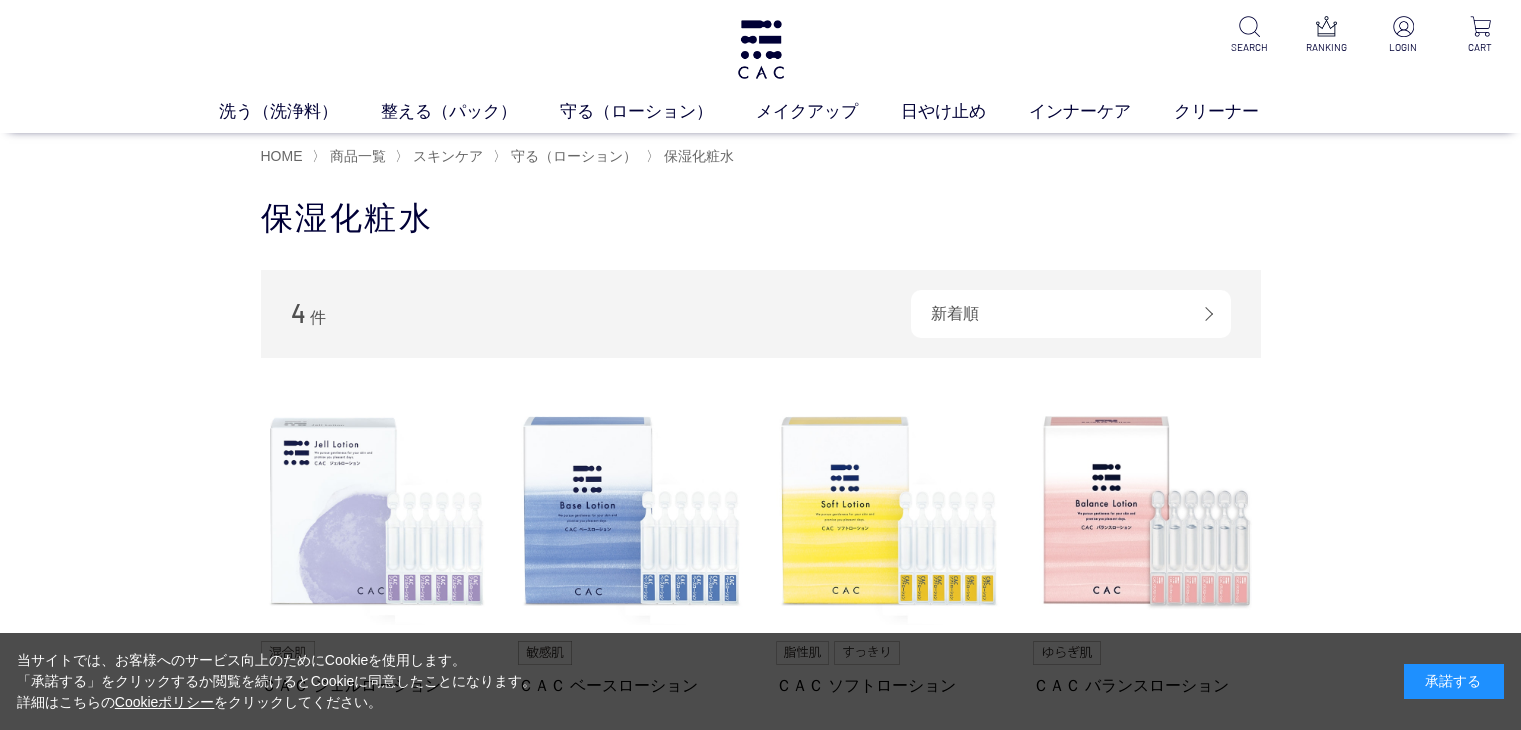 scroll, scrollTop: 0, scrollLeft: 0, axis: both 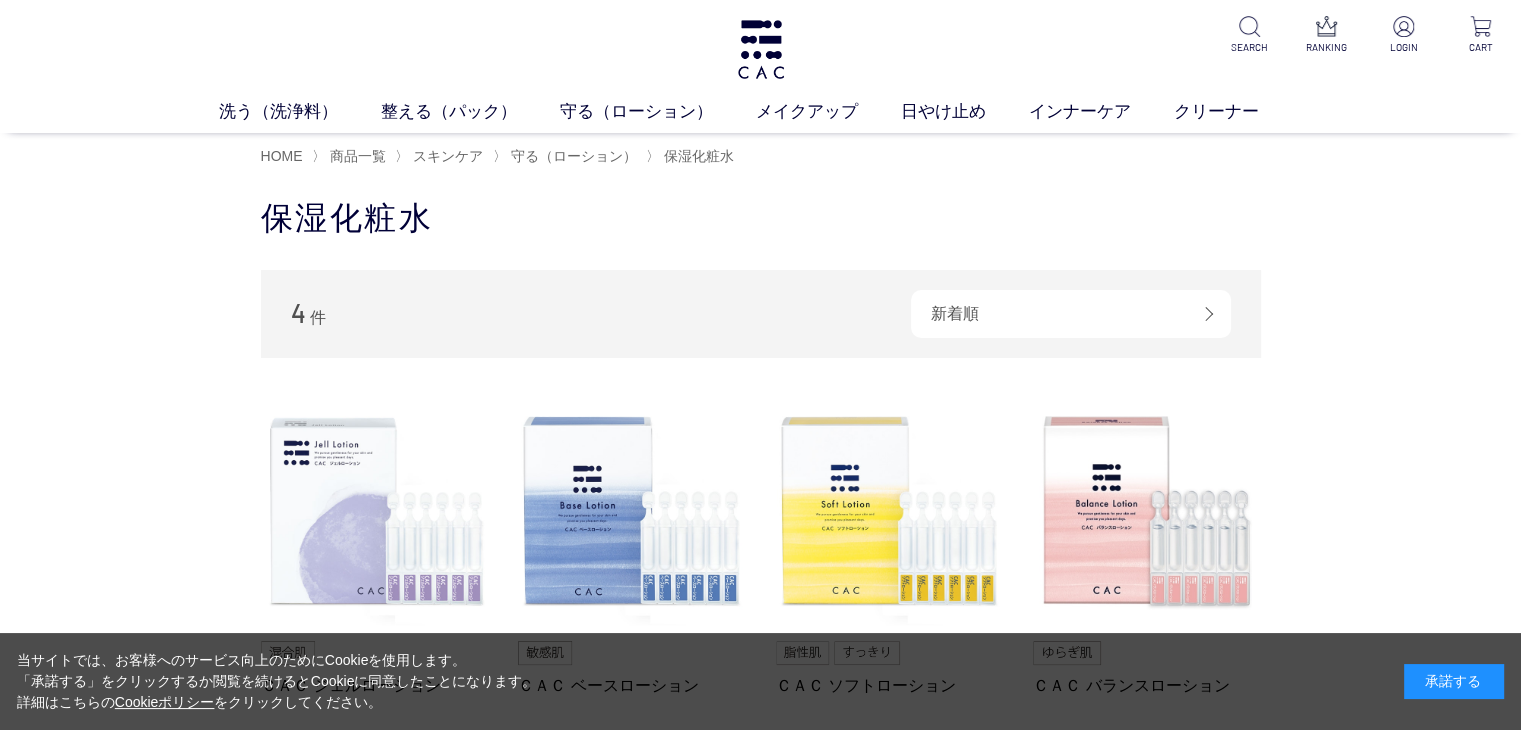 click on "洗う（洗浄料）
液体洗浄料
パウダー洗浄料
泡洗顔料
グッズ
整える（パック）
フェイスパック
ヘアパック
守る（ローション）
保湿化粧水
柔軟化粧水
美容液
ジェル
メイクアップ
ベース
アイ
フェイスカラー
リップ
日やけ止め
インナーケア
クリーナー
SEARCH
RANKING
LOGIN
CART" at bounding box center (760, 66) 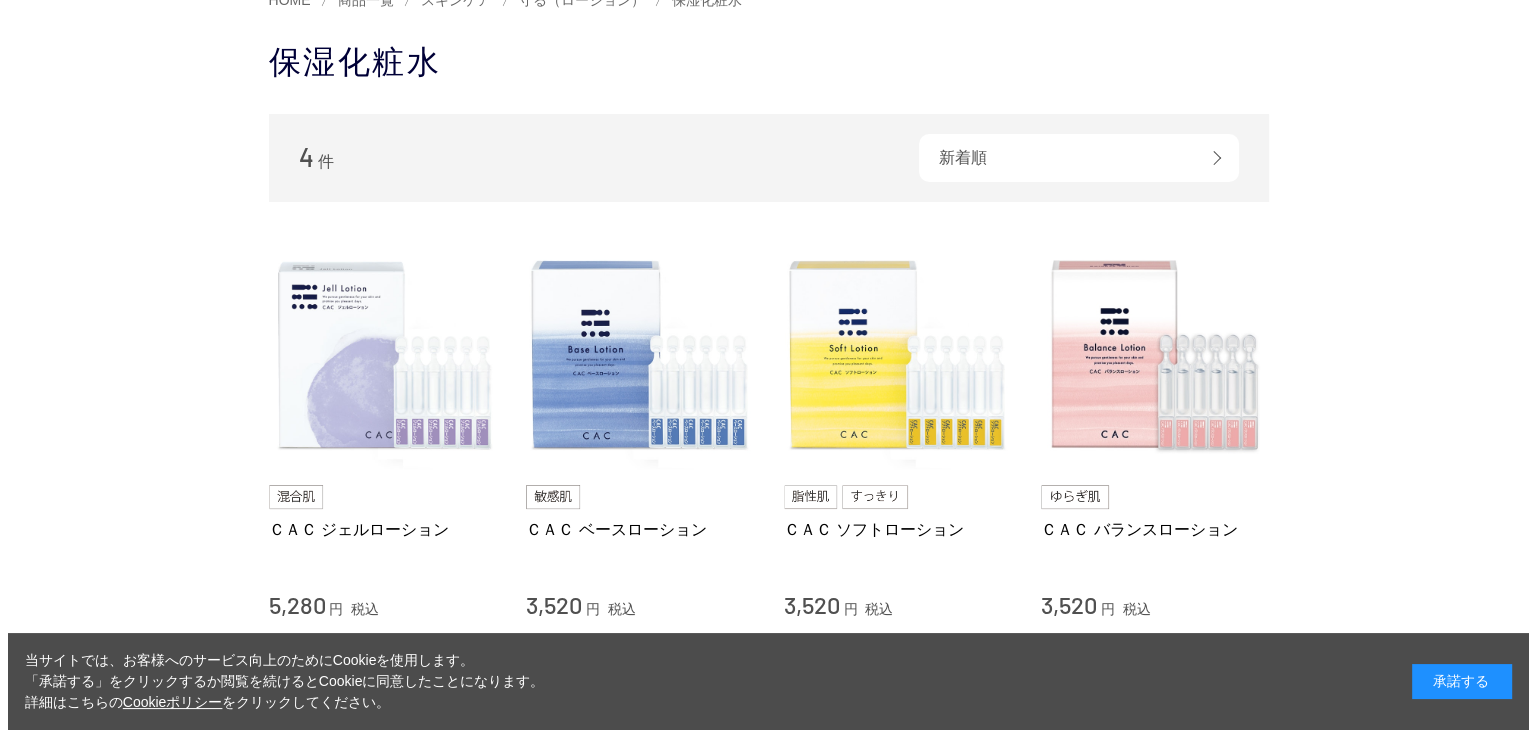 scroll, scrollTop: 0, scrollLeft: 0, axis: both 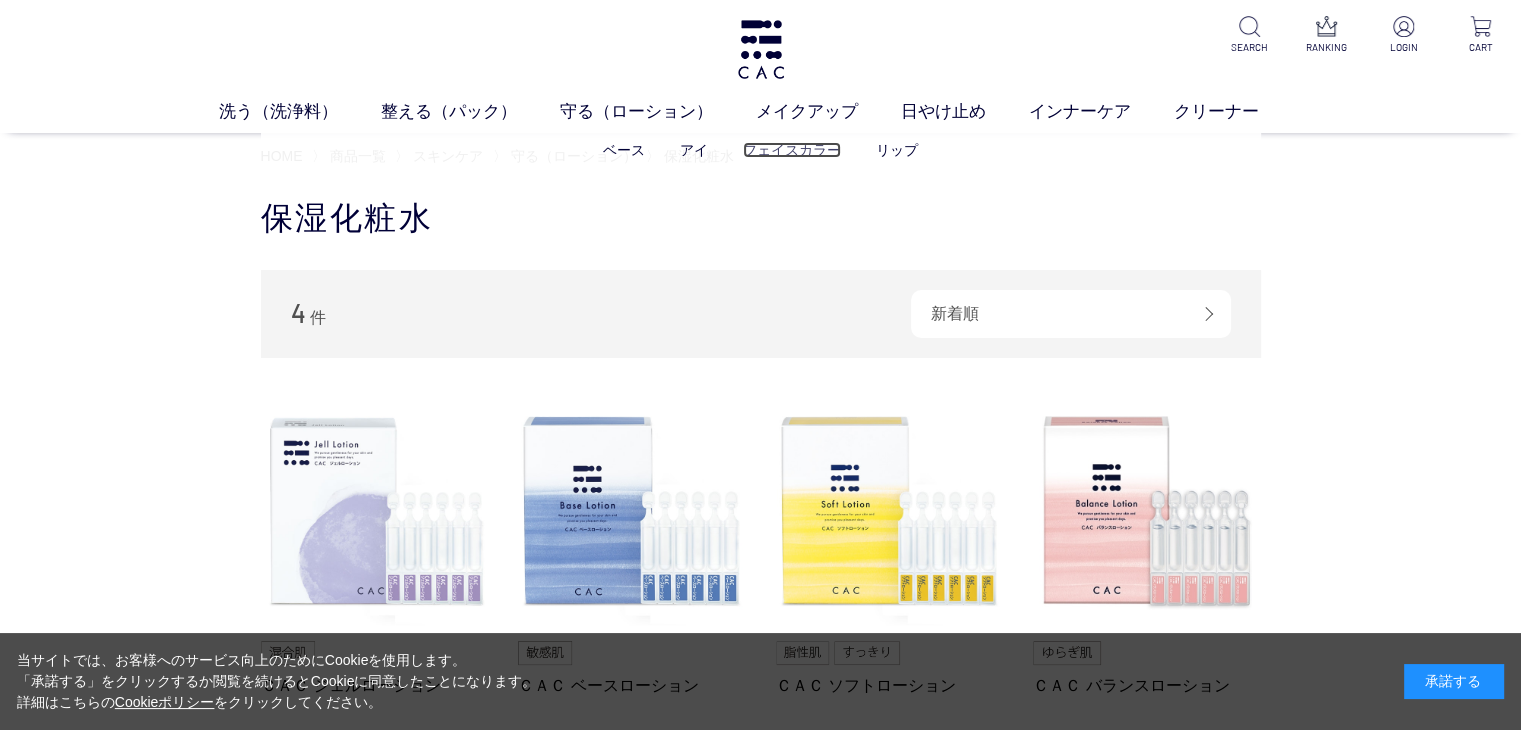 click on "フェイスカラー" at bounding box center (792, 150) 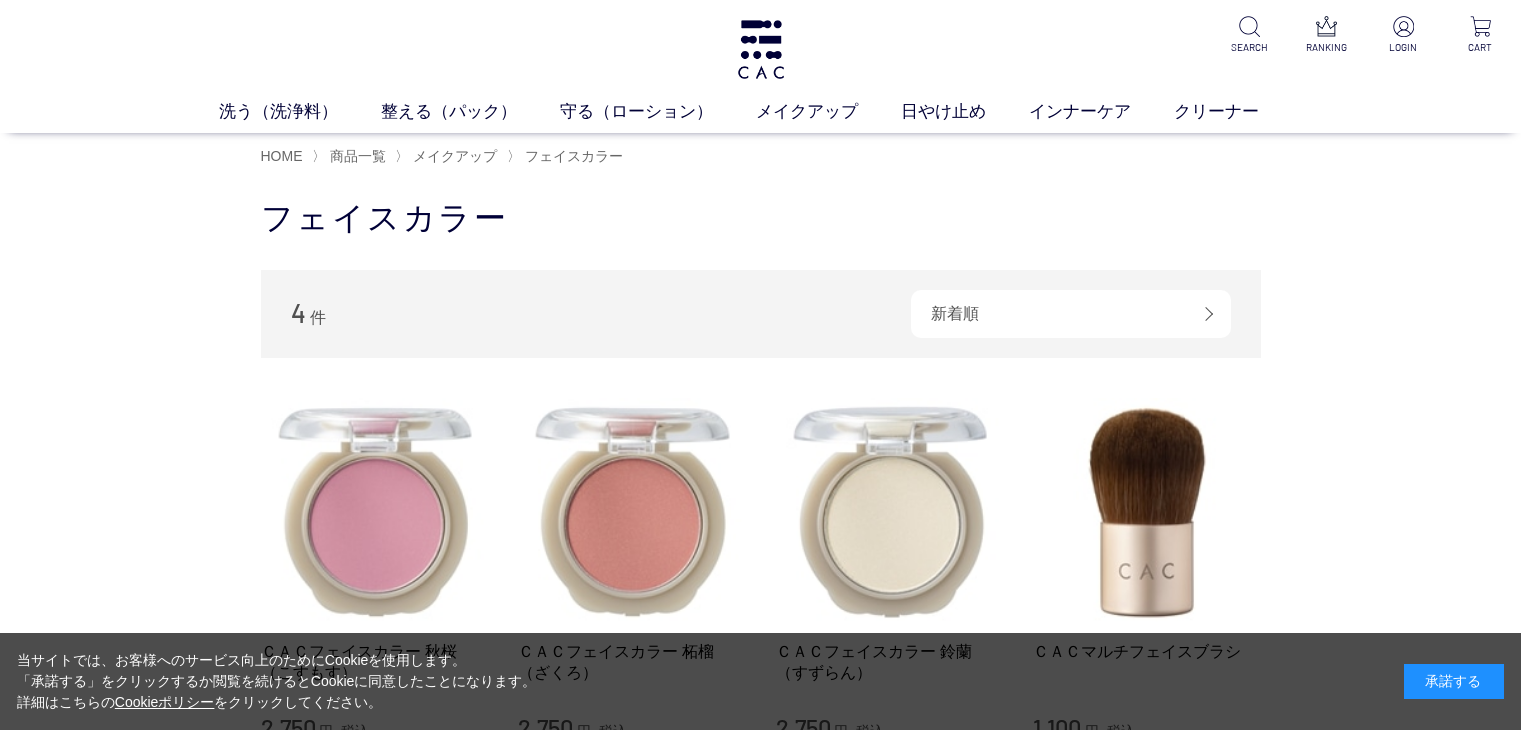 scroll, scrollTop: 0, scrollLeft: 0, axis: both 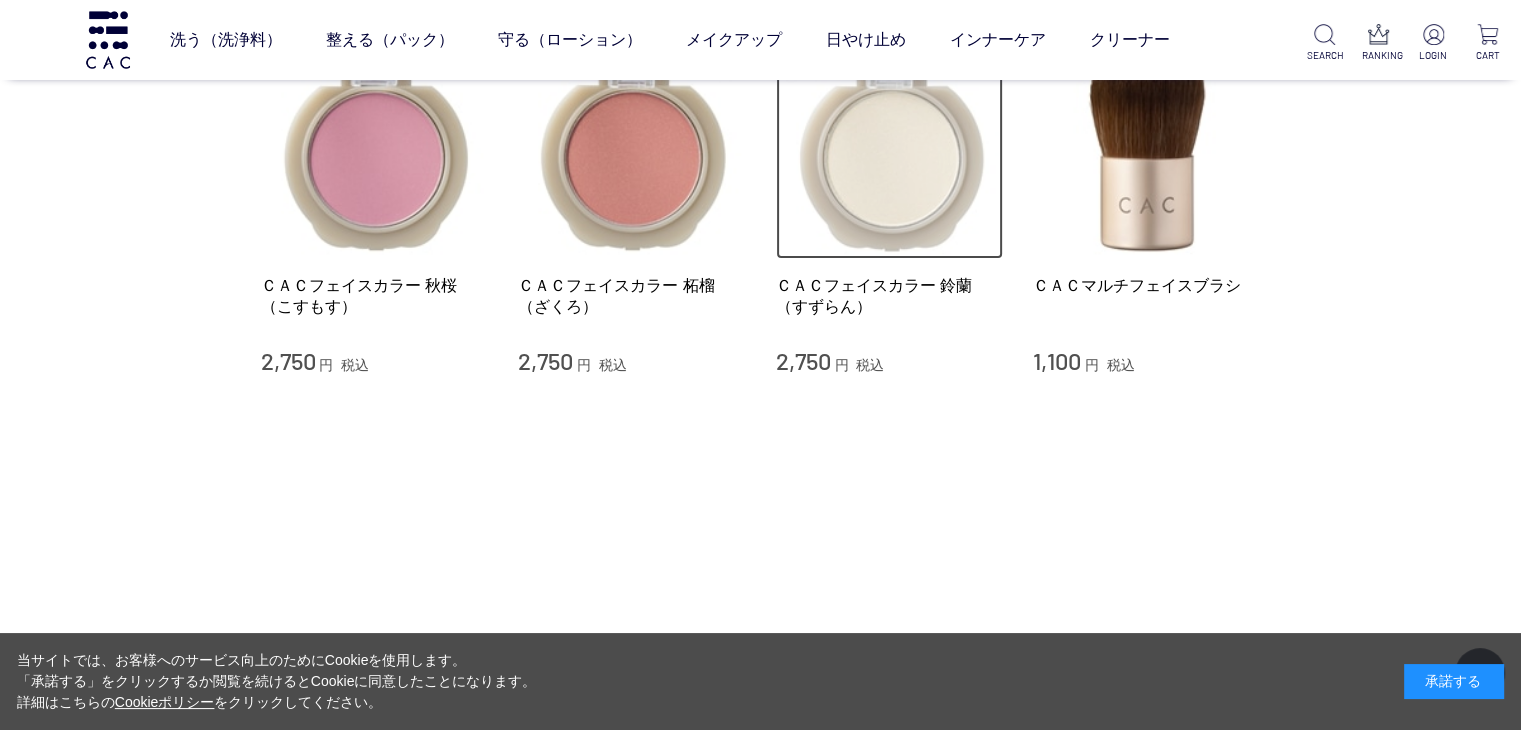 click at bounding box center [890, 146] 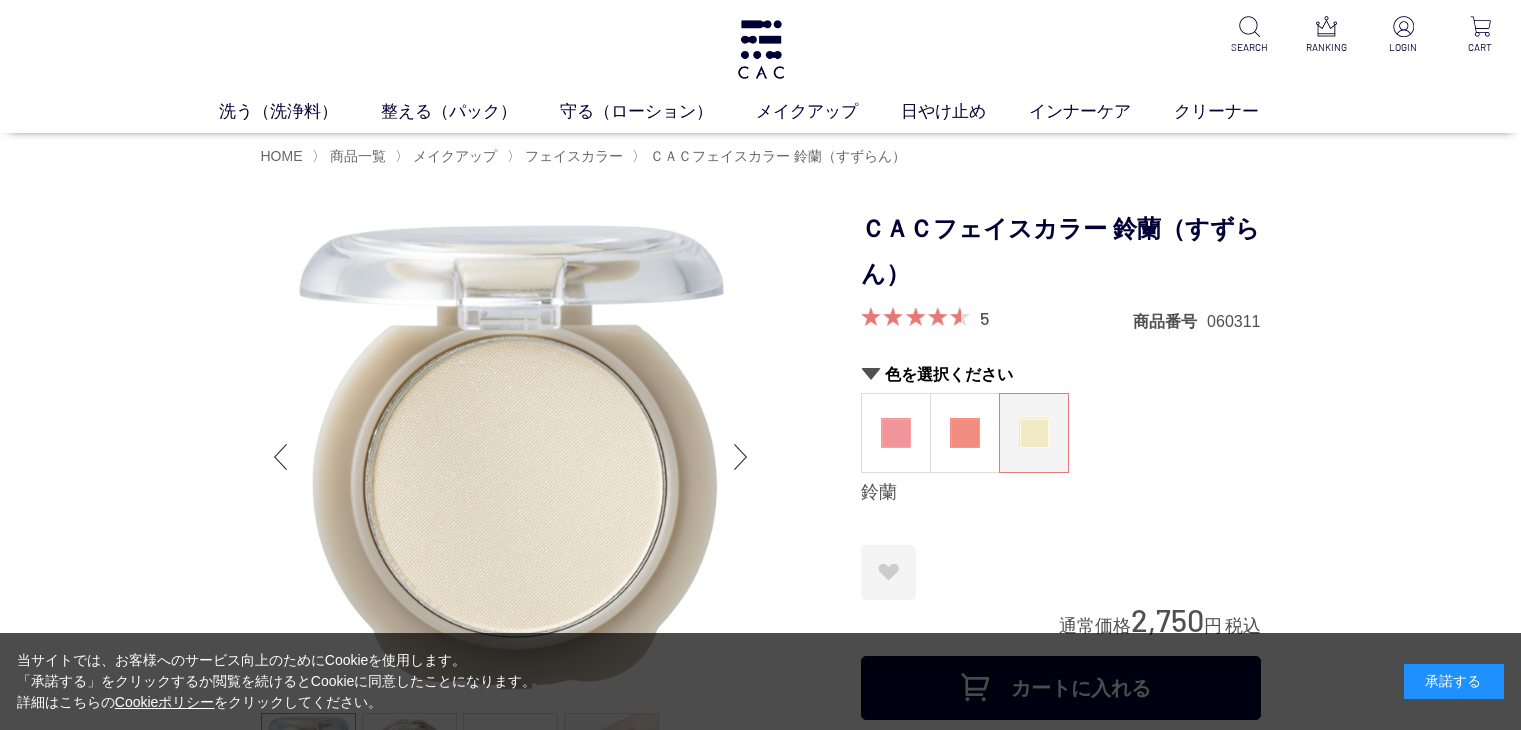 scroll, scrollTop: 0, scrollLeft: 0, axis: both 